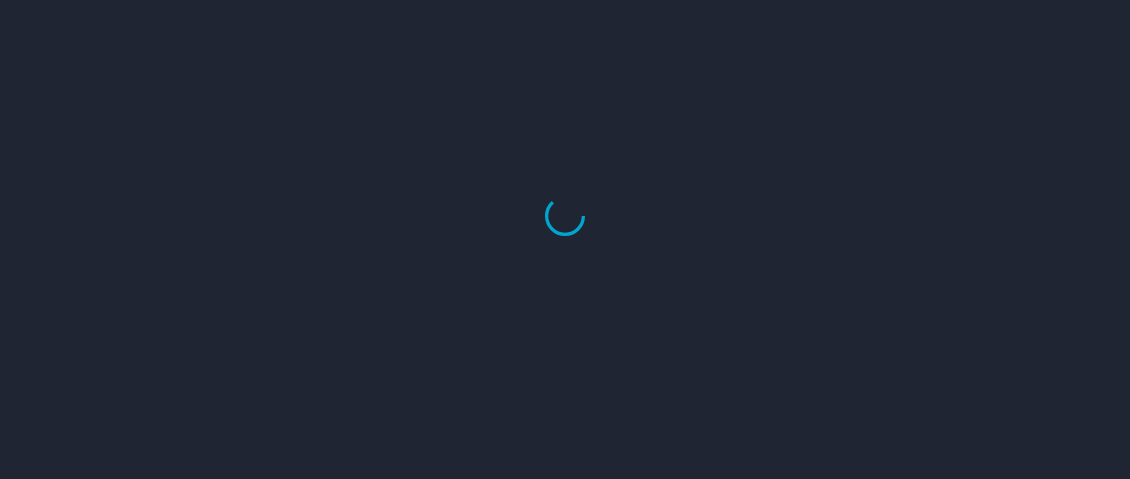 scroll, scrollTop: 0, scrollLeft: 0, axis: both 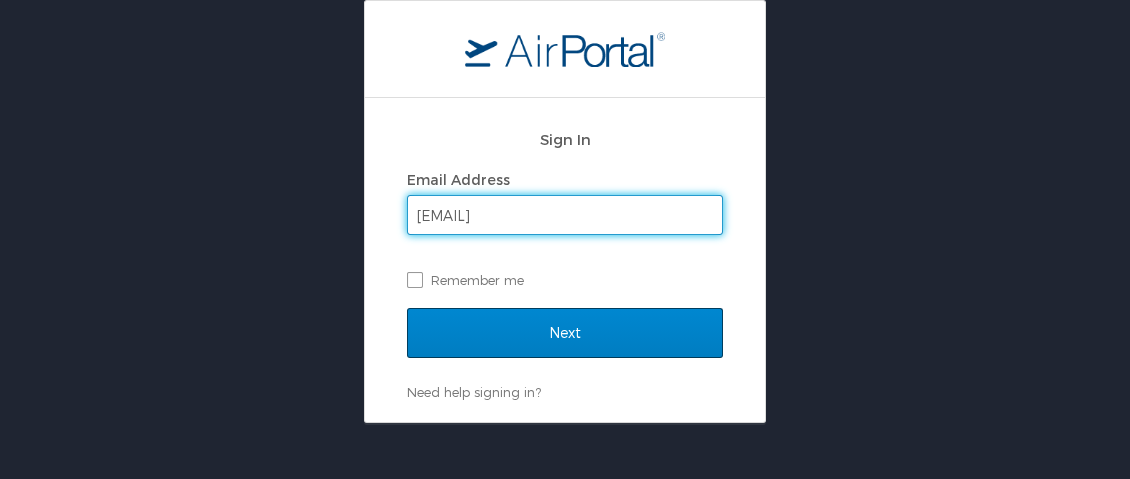 type on "[EMAIL]" 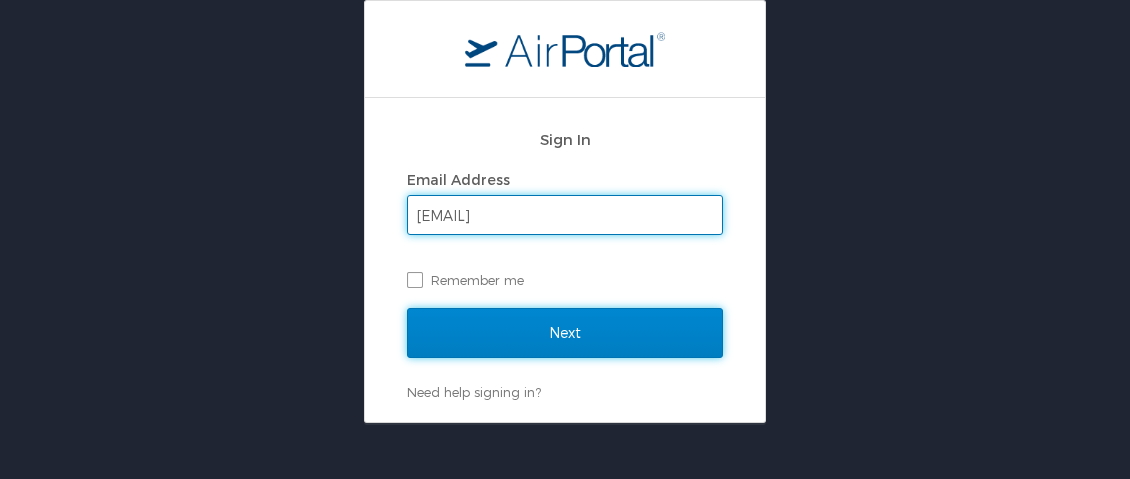 click on "Next" at bounding box center [565, 333] 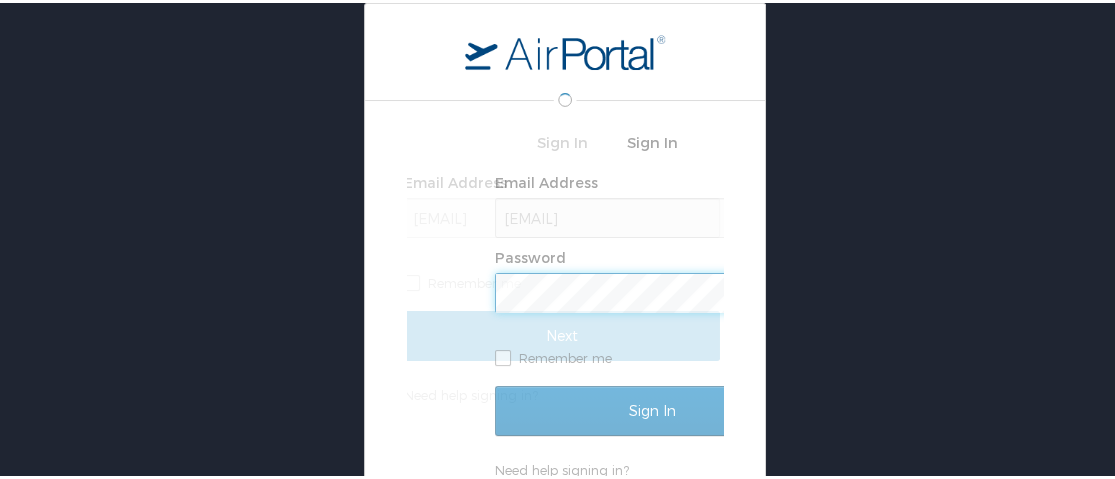 scroll, scrollTop: 0, scrollLeft: 0, axis: both 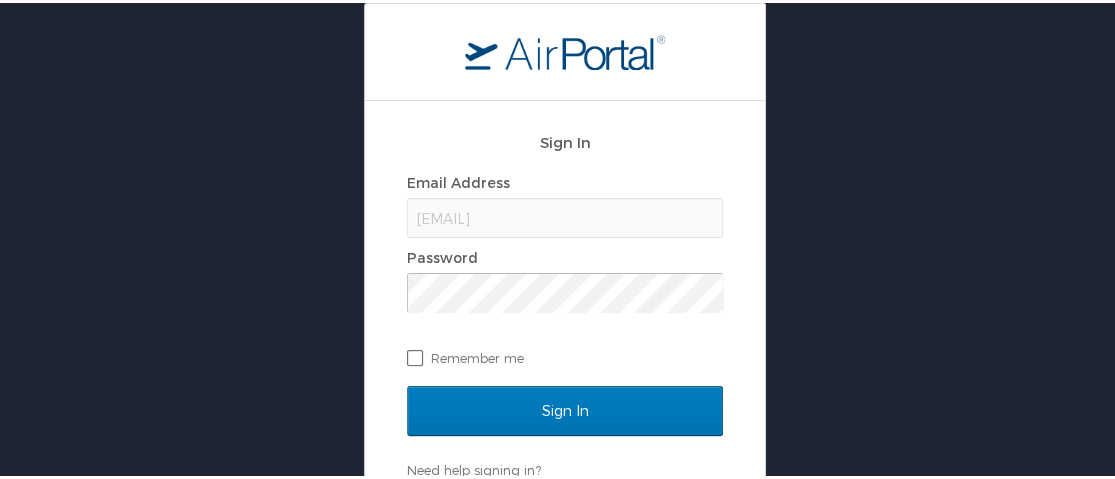 drag, startPoint x: 415, startPoint y: 351, endPoint x: 460, endPoint y: 352, distance: 45.01111 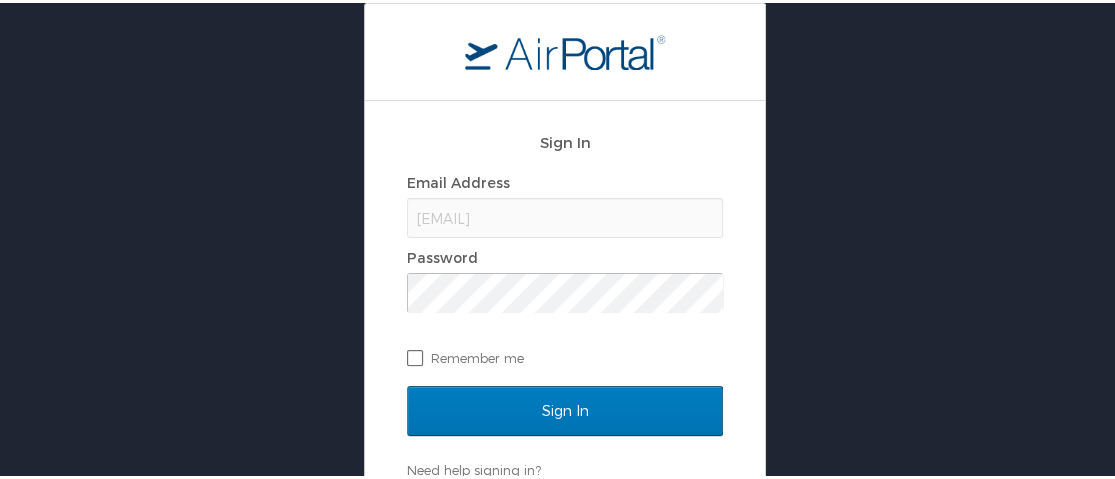 click on "Remember me" at bounding box center (565, 355) 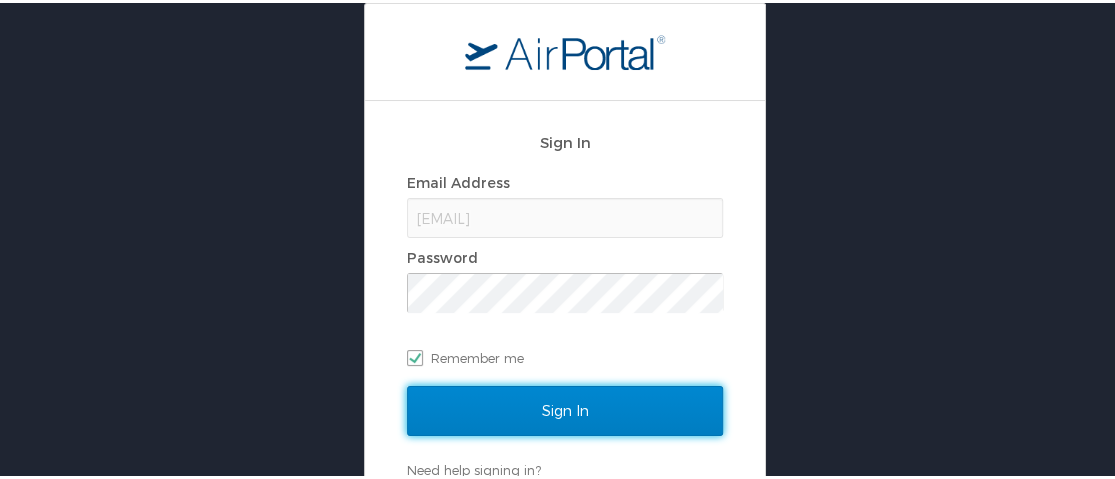 click on "Sign In" at bounding box center (565, 408) 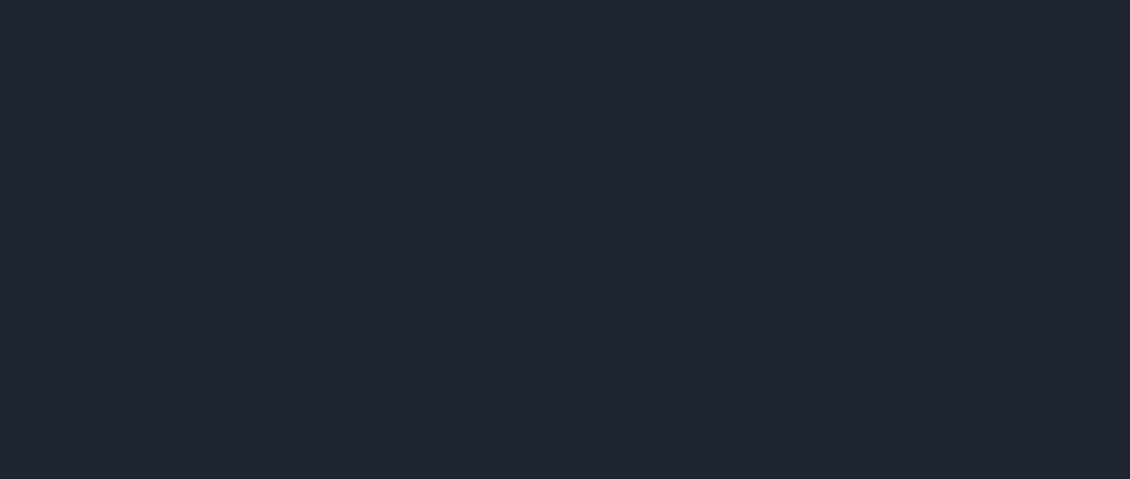 scroll, scrollTop: 0, scrollLeft: 0, axis: both 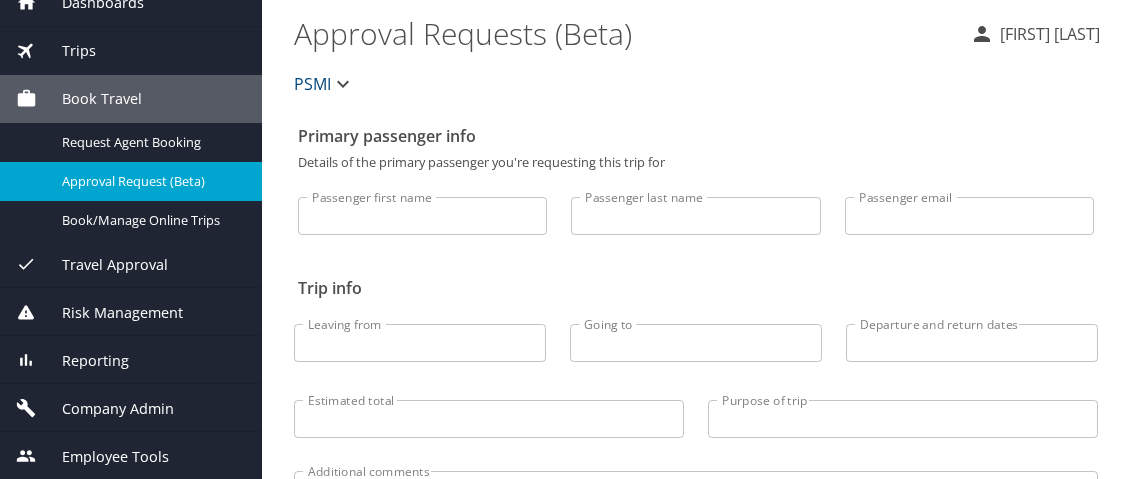 click on "Company Admin" at bounding box center [105, 409] 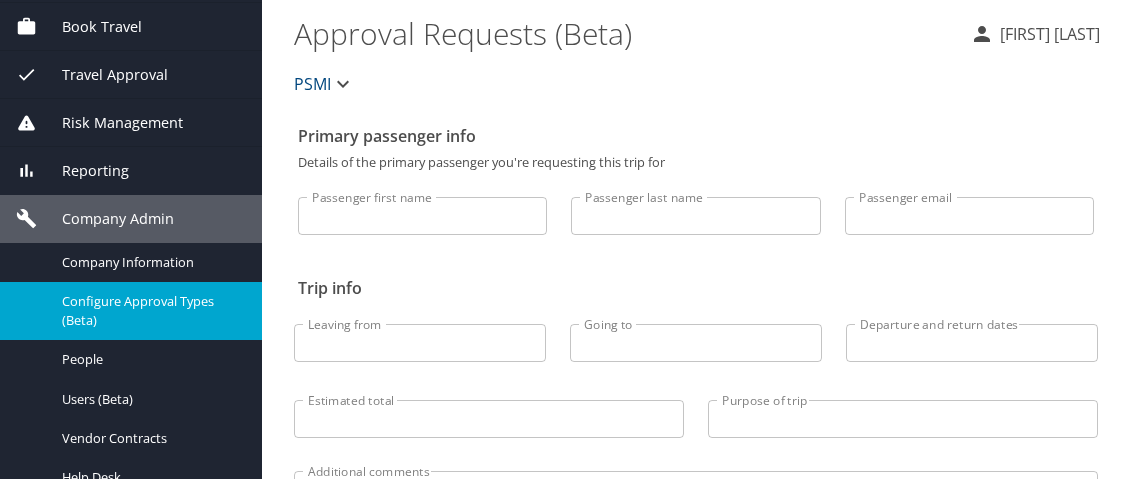 scroll, scrollTop: 203, scrollLeft: 0, axis: vertical 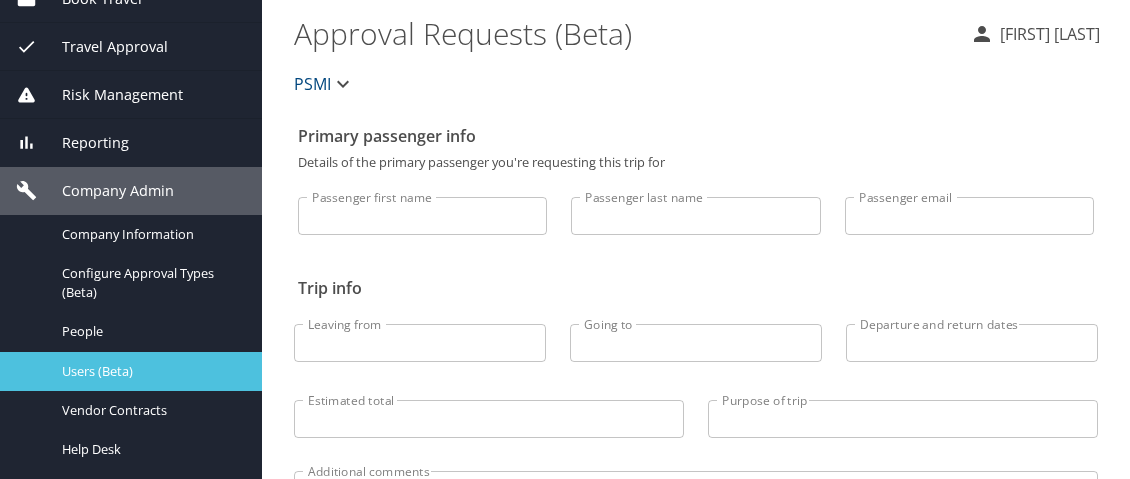 click on "Users (Beta)" at bounding box center (150, 371) 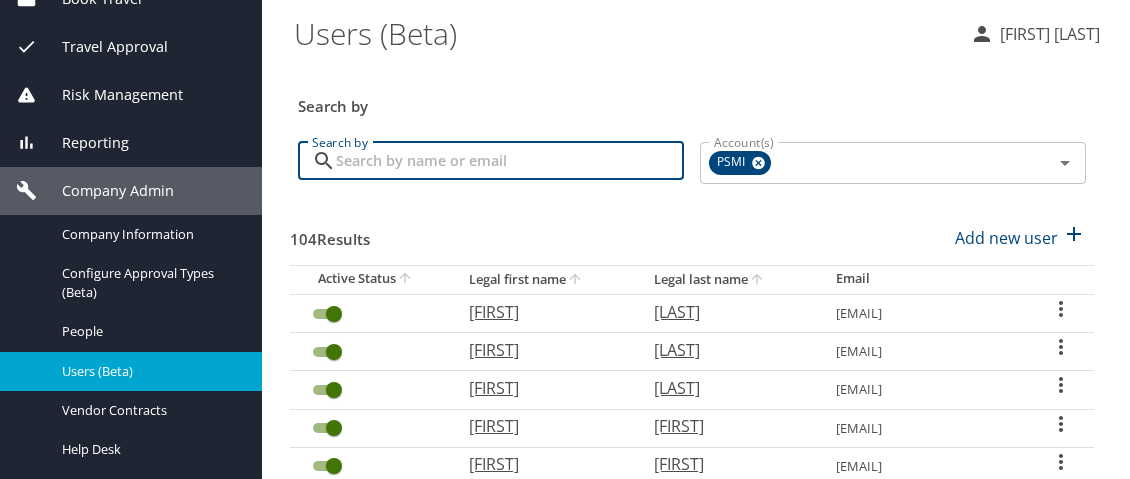 click on "Search by" at bounding box center [510, 161] 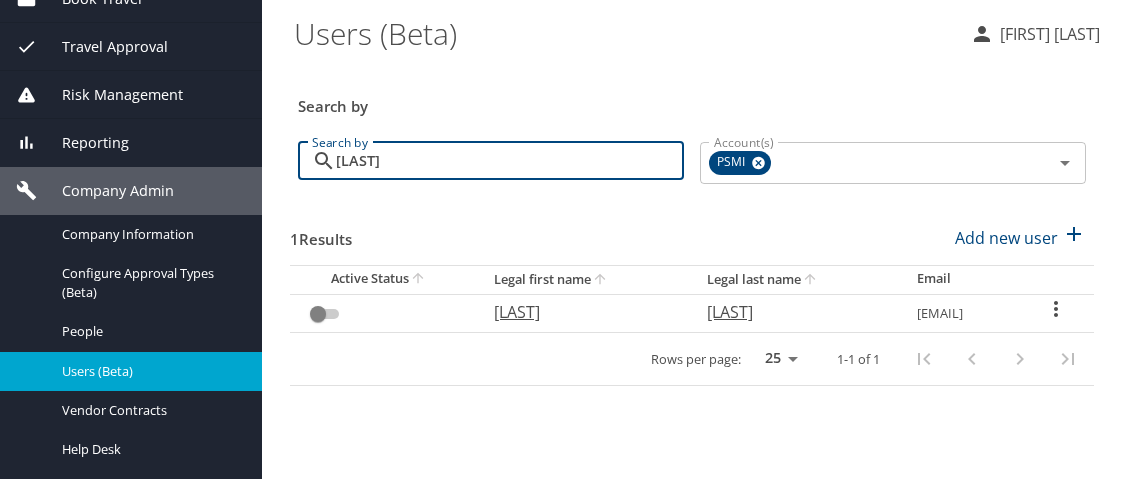 type on "[LAST]" 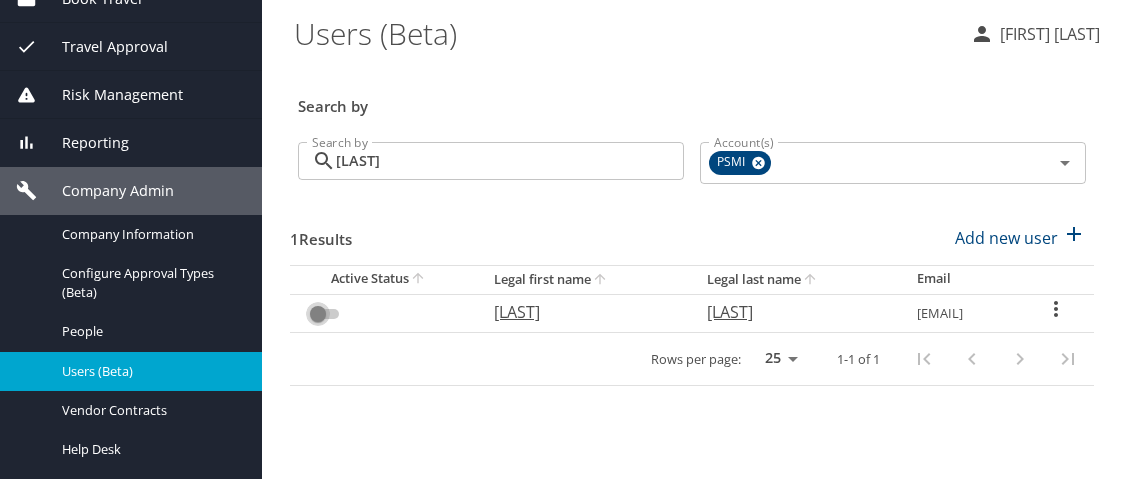 click at bounding box center (318, 314) 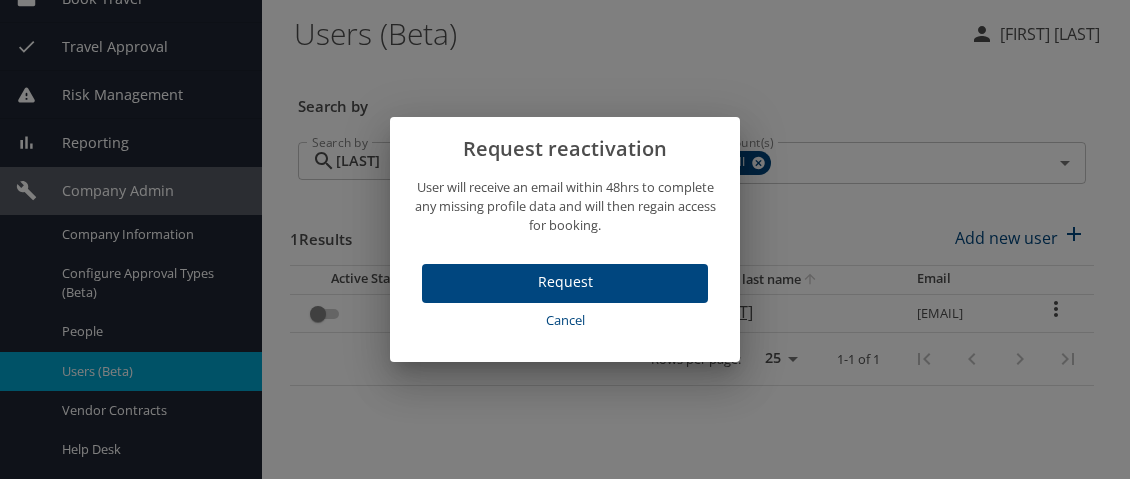click on "Cancel" at bounding box center (565, 320) 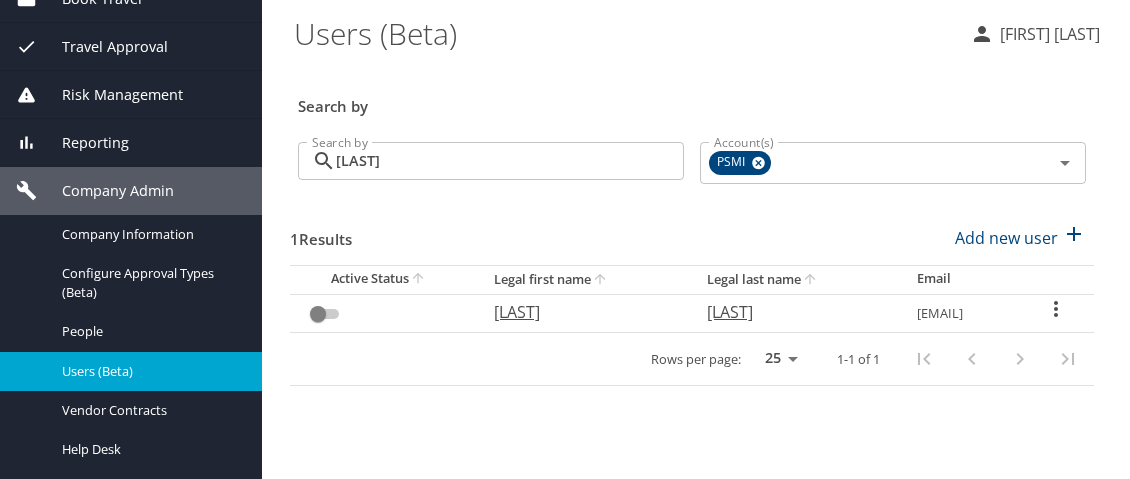 click on "[EMAIL]" at bounding box center (959, 313) 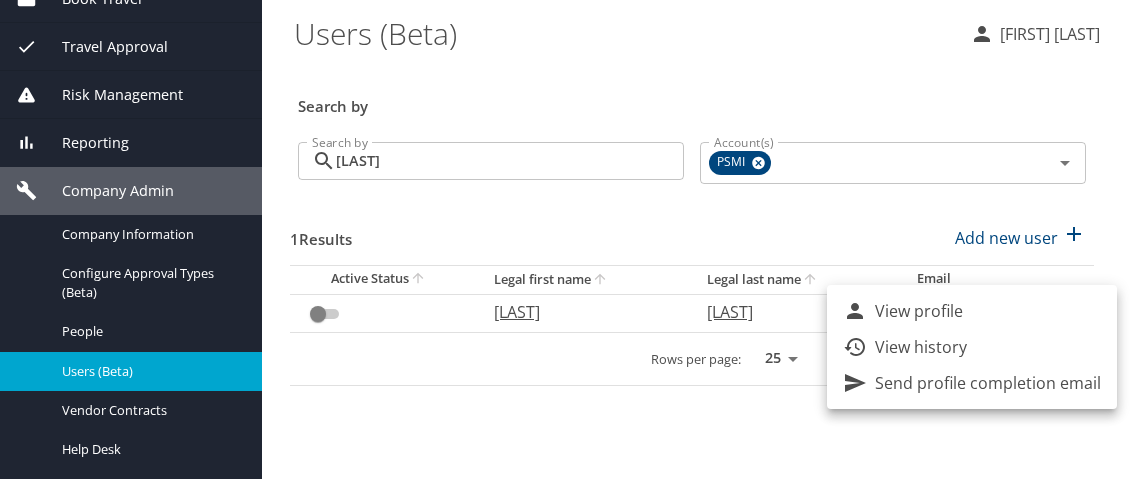 click on "View profile" at bounding box center (972, 311) 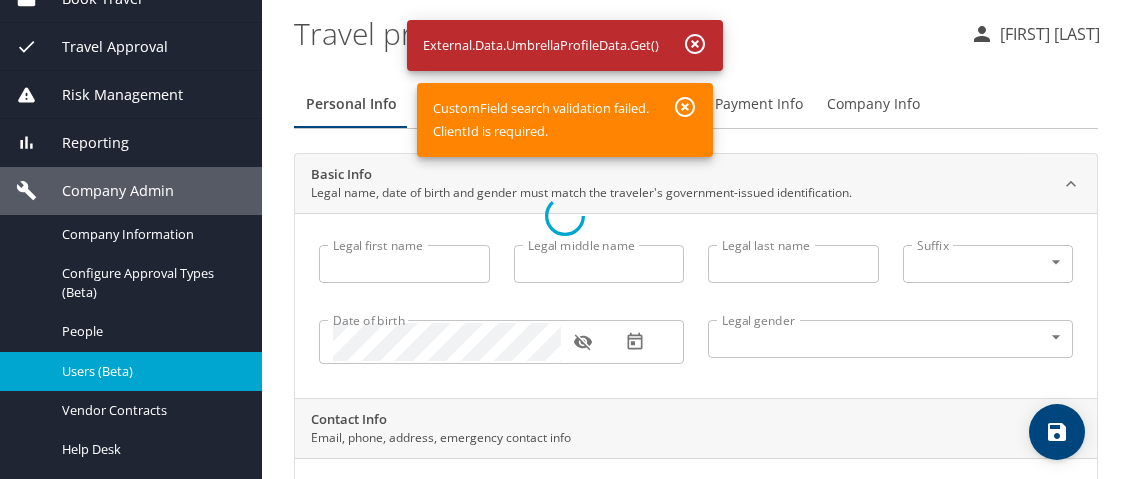 drag, startPoint x: 1121, startPoint y: 82, endPoint x: 1120, endPoint y: 154, distance: 72.00694 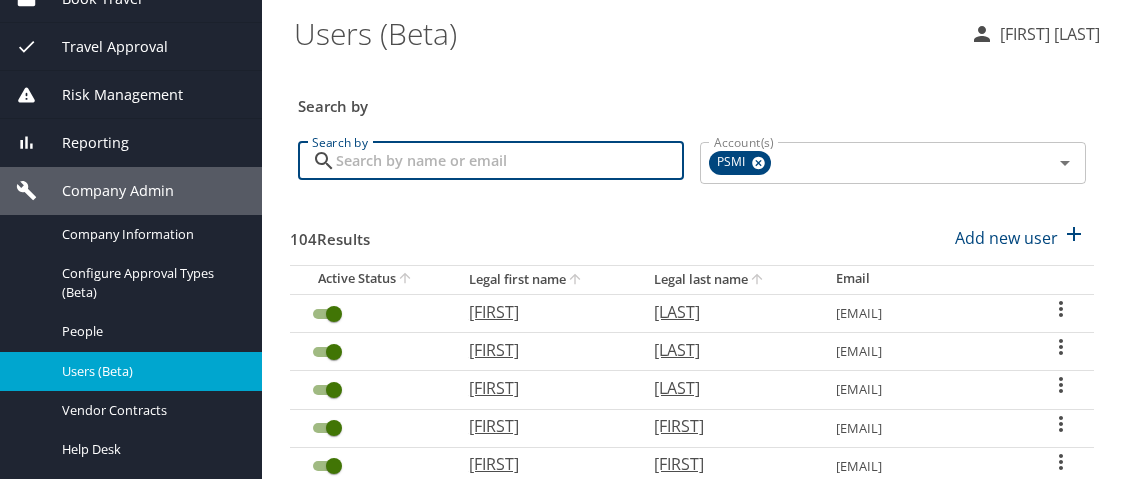 click on "Search by" at bounding box center [510, 161] 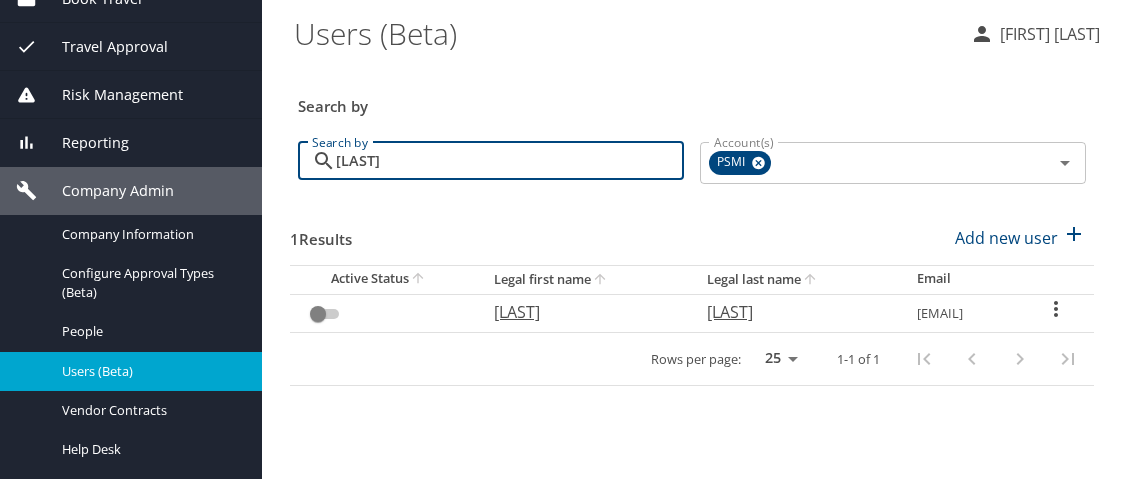 type on "[LAST]" 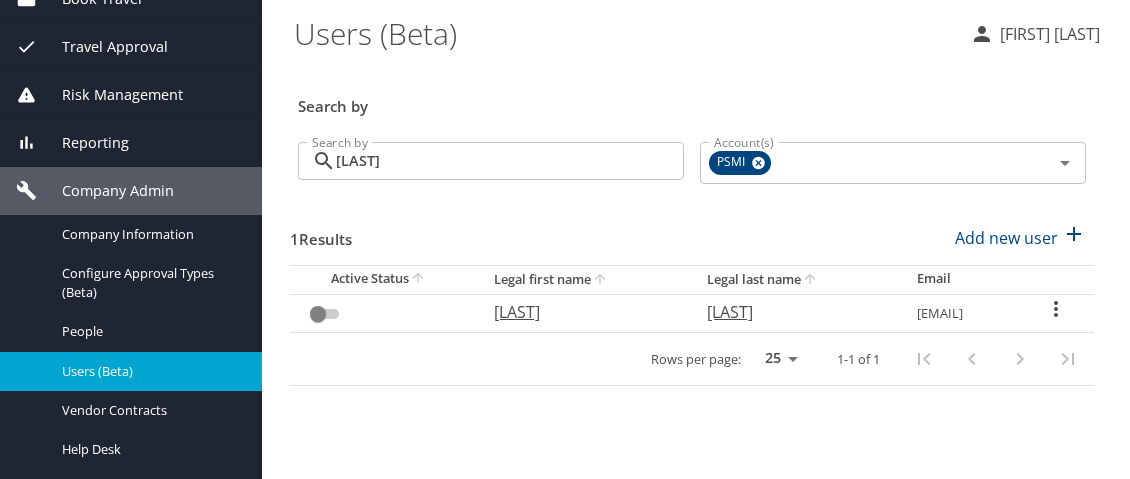 click on "[LAST]" at bounding box center [792, 312] 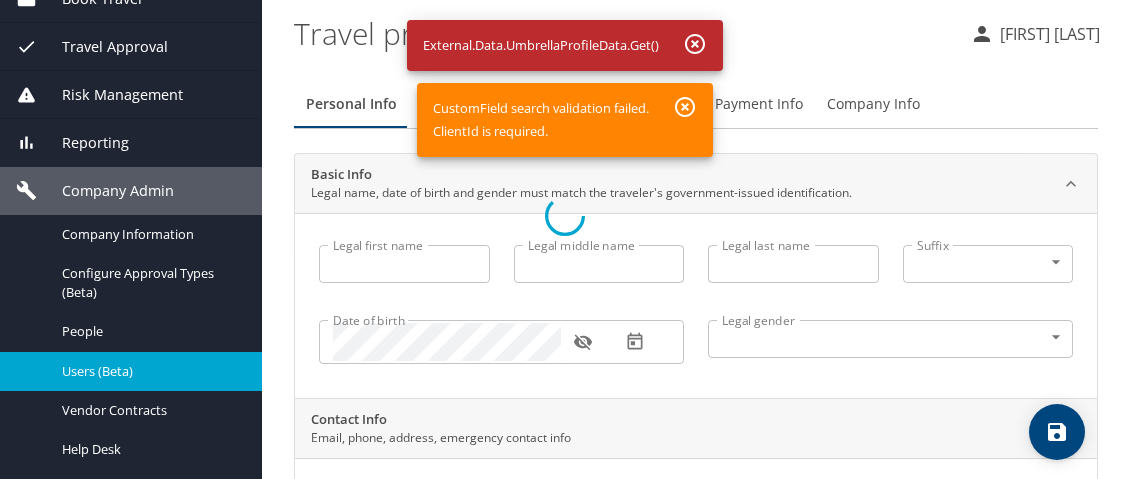 click at bounding box center (565, 215) 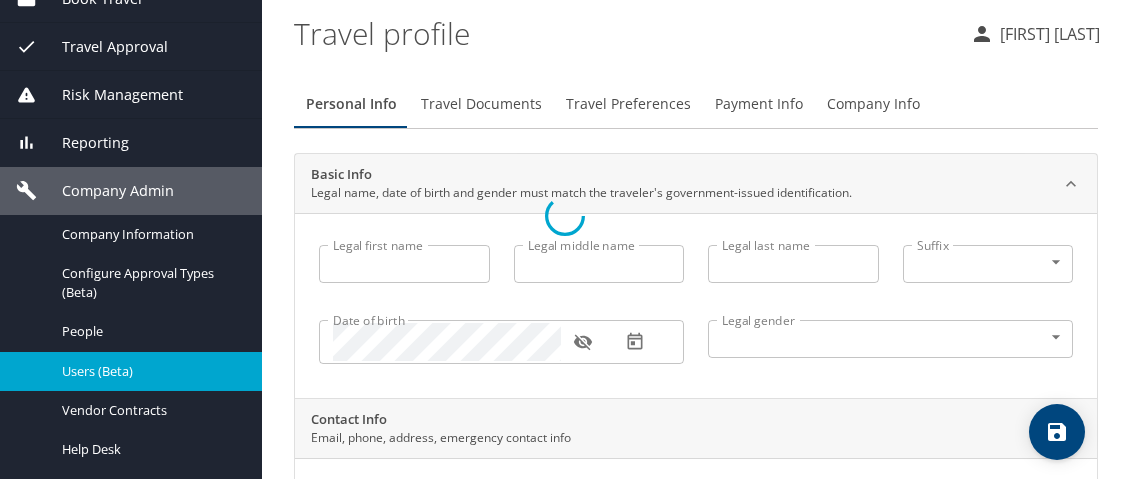click at bounding box center [565, 215] 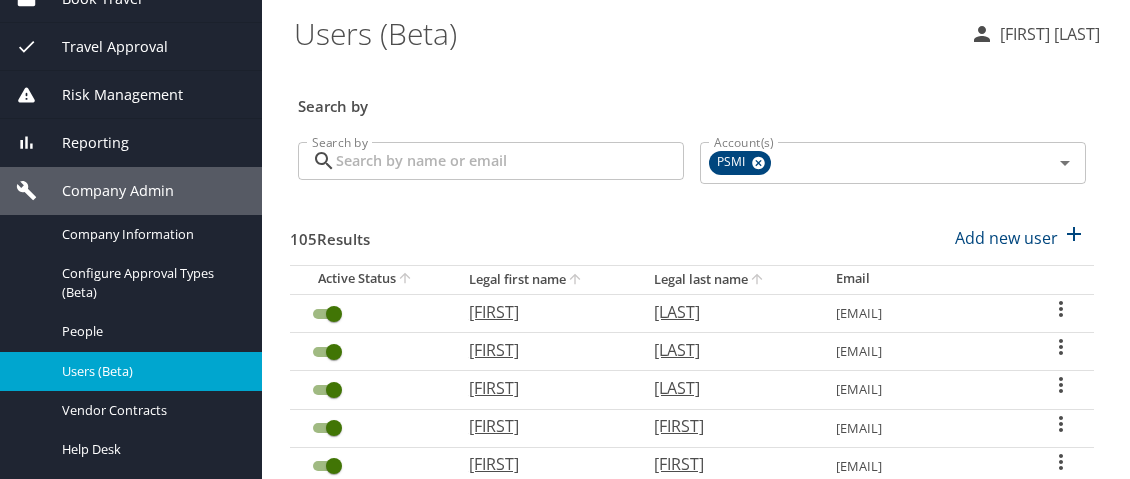 click on "Search by" at bounding box center [510, 161] 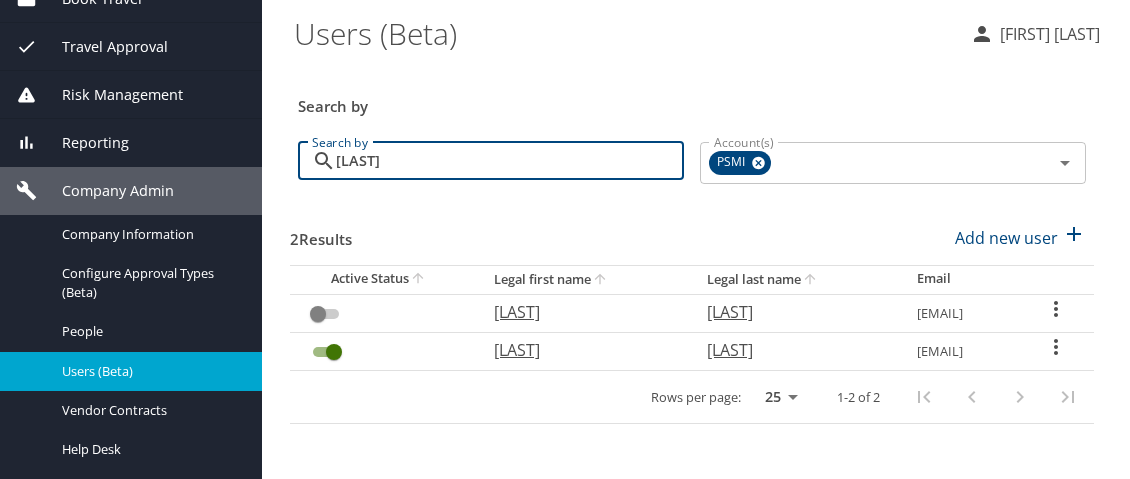 type on "[LAST]" 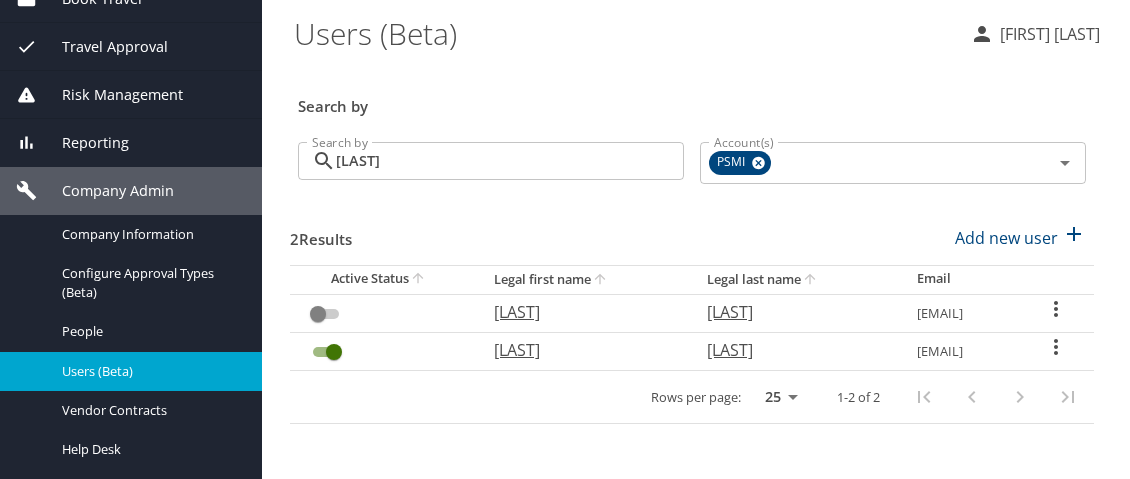click at bounding box center [1056, 347] 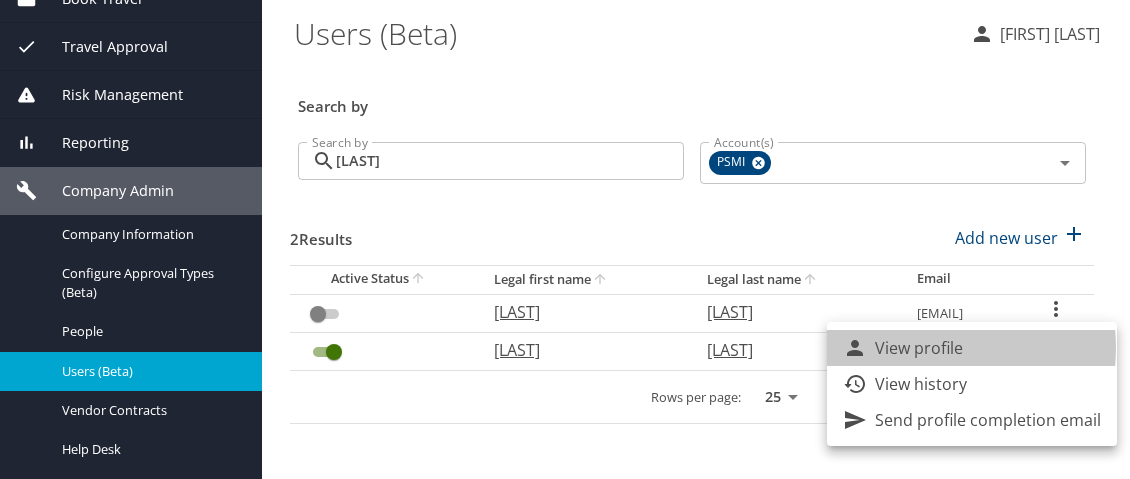 click on "View profile" at bounding box center [919, 348] 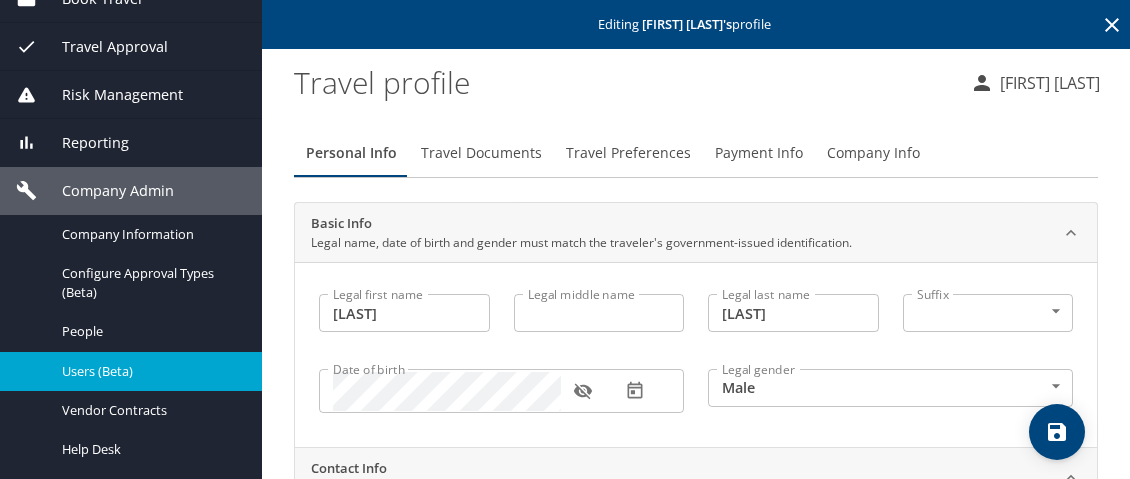 scroll, scrollTop: 0, scrollLeft: 0, axis: both 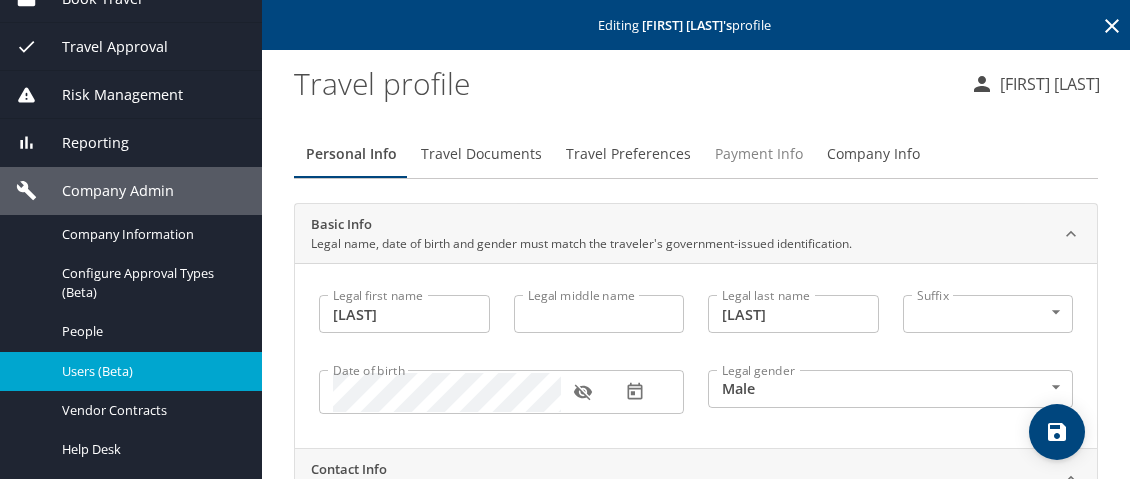 click on "Payment Info" at bounding box center [759, 154] 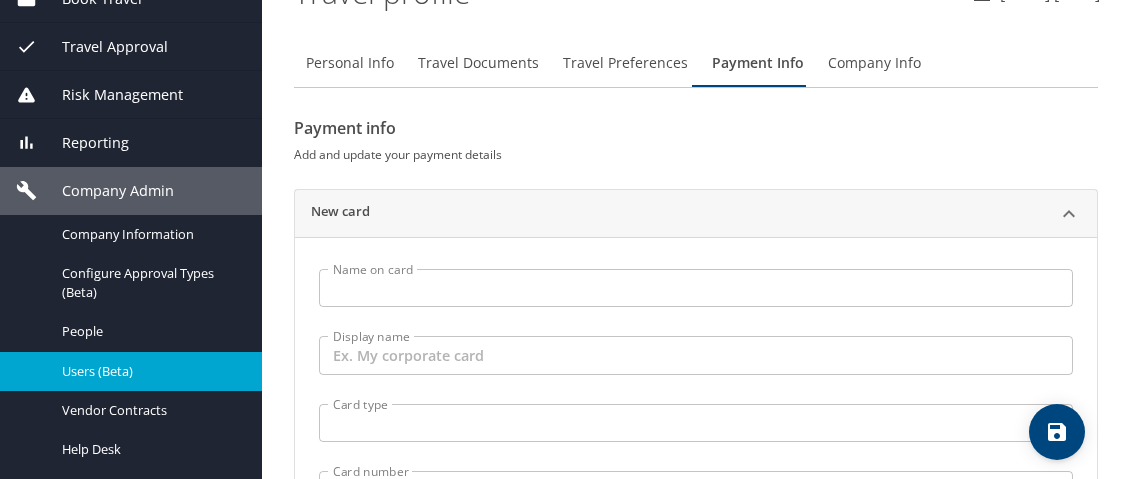 scroll, scrollTop: 200, scrollLeft: 0, axis: vertical 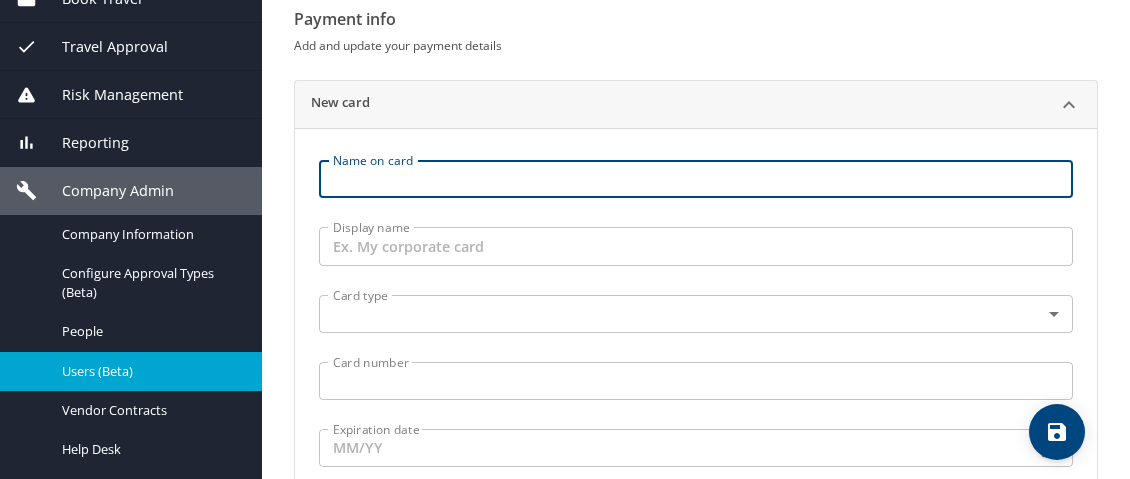 click on "Name on card" at bounding box center [696, 179] 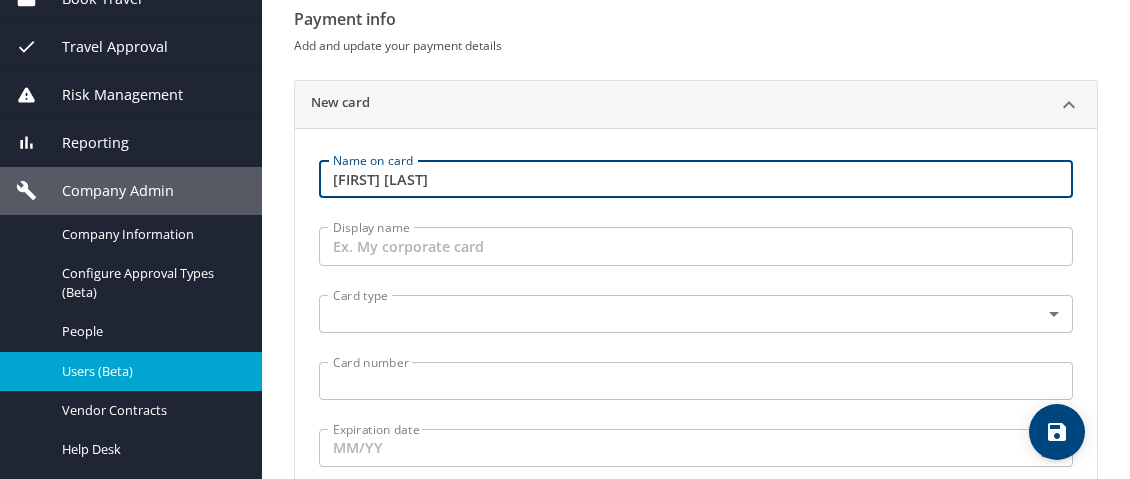 type on "[FIRST] [LAST]" 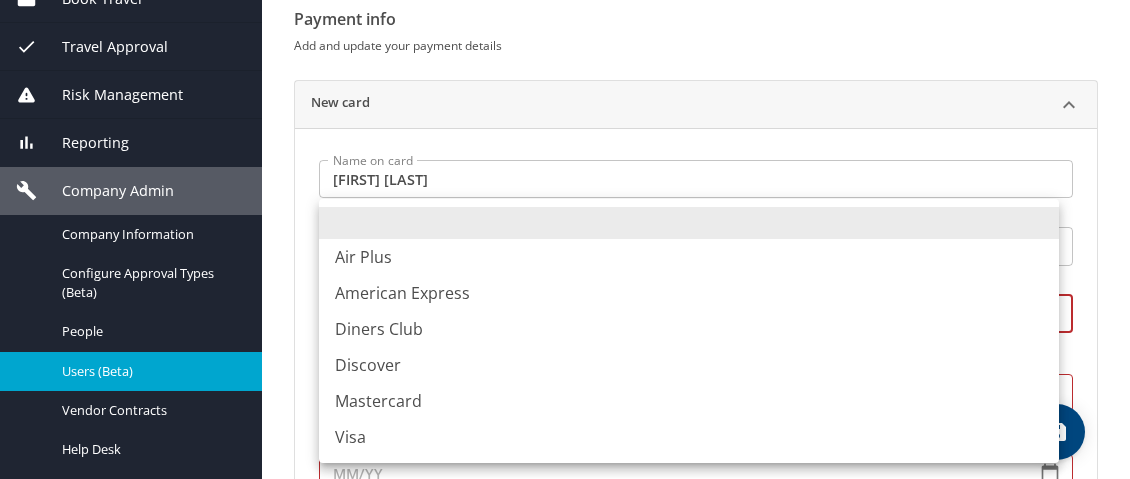 click on "Dashboards AirPortal 360™ Manager My Travel Dashboard Trips Airtinerary® Lookup Current / Future Trips Past Trips Trips Missing Hotel Hotel Check-ins Book Travel Request Agent Booking Approval Request (Beta) Book/Manage Online Trips Travel Approval Pending Trip Approvals Approved Trips Canceled Trips Approvals (Beta) Risk Management SecurityLogic® Map Assistance Requests Travel Alerts Notifications Reporting Unused Tickets Savings Tracker Value Scorecard Virtual Pay Lookup Domo IBank Prime Analytics Company Admin Company Information Configure Approval Types (Beta) People Users (Beta) Vendor Contracts Help Desk Service Fees Reporting Fields (Beta) Report Settings Virtual Pay Settings Employee Tools Help Desk   Editing   LEVI REYNOLDS 's  profile   Travel profile Michelle Leach Personal Info Travel Documents Travel Preferences Payment Info Company Info Payment info Add and update your payment details New card   Name on card Manoj Sachdeva Name on card   Display name Display name   Card type ​ Card type" at bounding box center [565, 239] 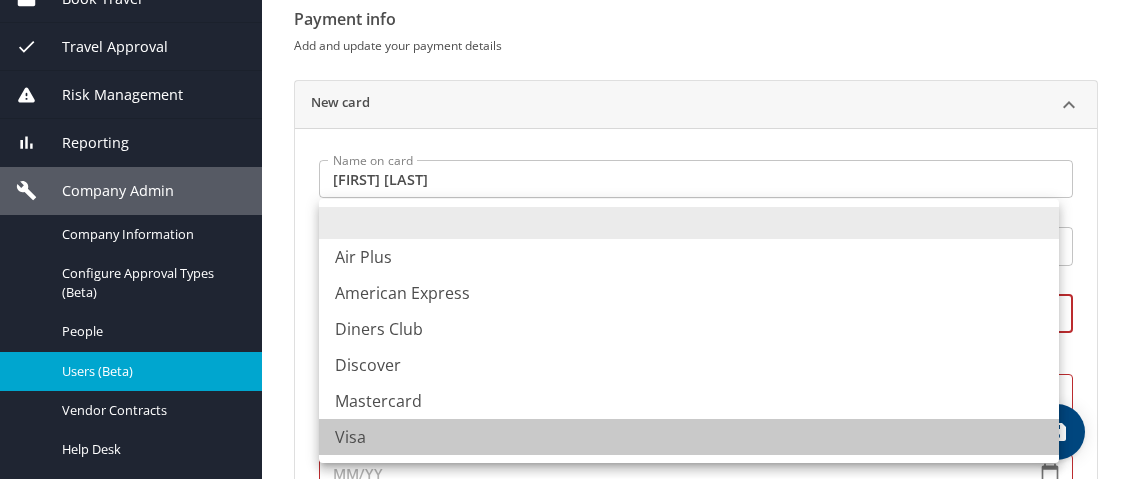 drag, startPoint x: 365, startPoint y: 440, endPoint x: 394, endPoint y: 410, distance: 41.725292 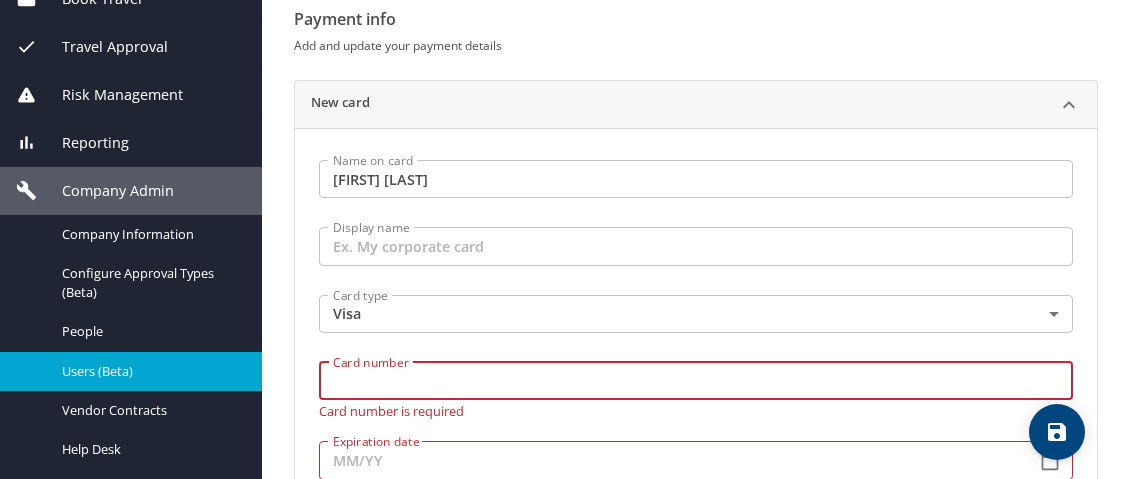 click on "Card number" at bounding box center [696, 381] 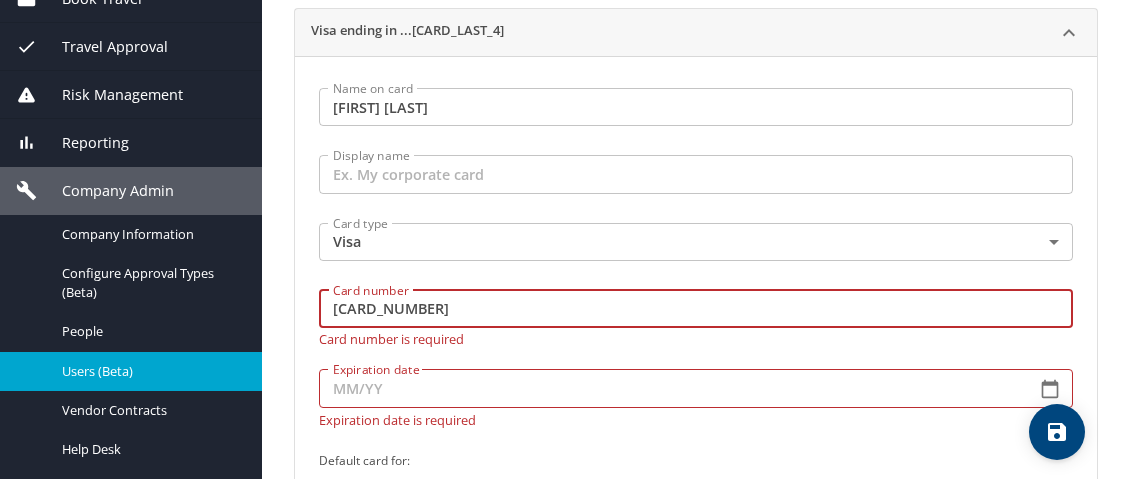 scroll, scrollTop: 300, scrollLeft: 0, axis: vertical 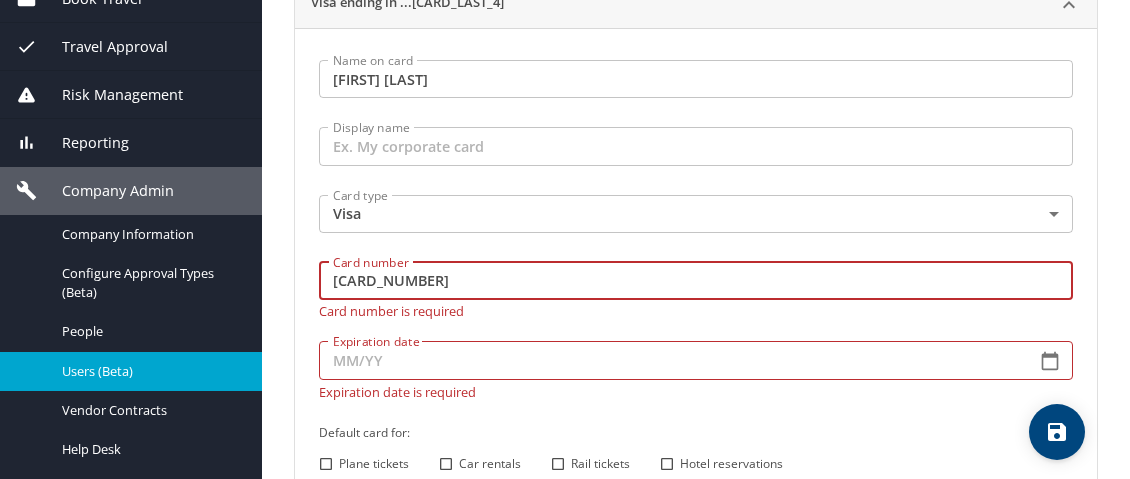 type on "[CARD_NUMBER]" 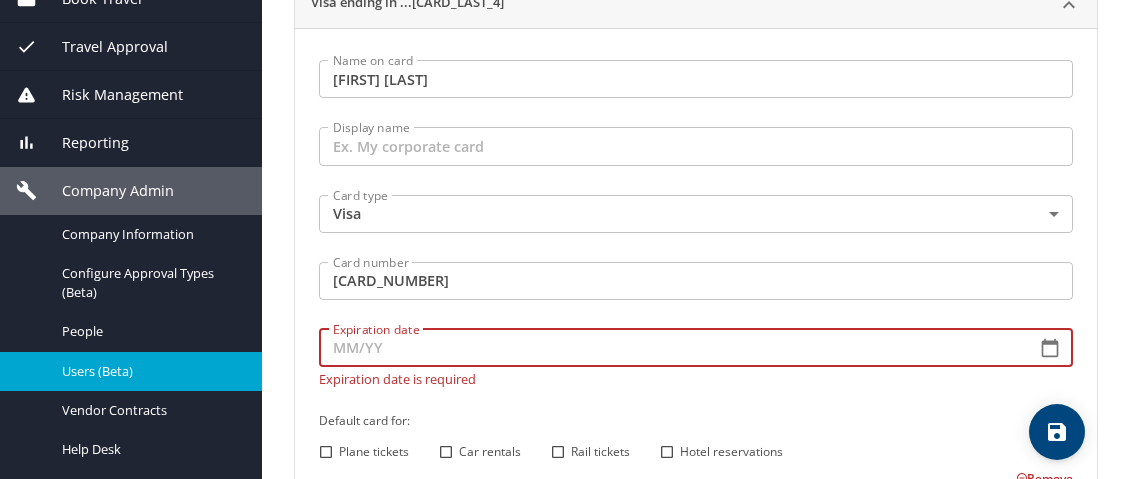 click on "Expiration date Expiration date Expiration date is required" at bounding box center [696, 353] 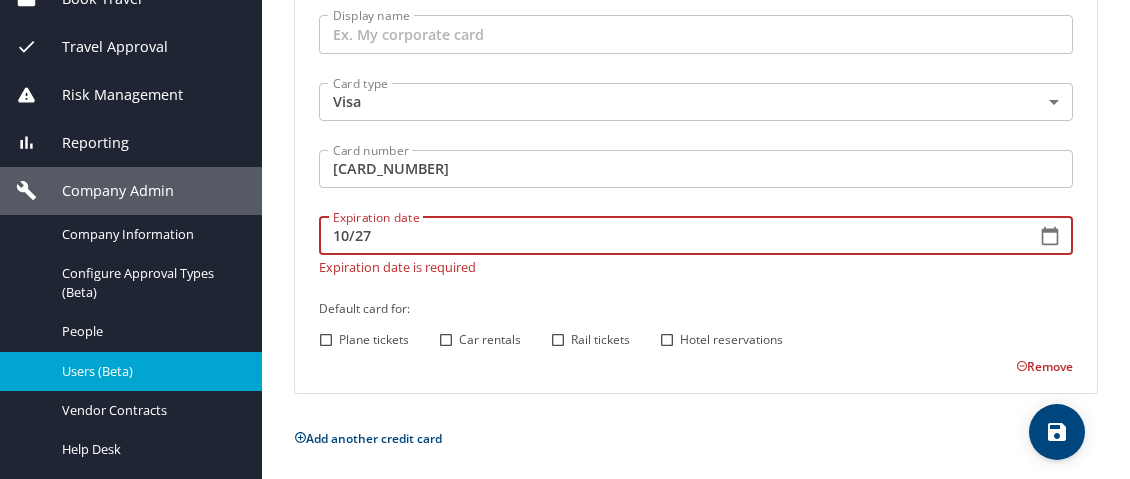 scroll, scrollTop: 412, scrollLeft: 0, axis: vertical 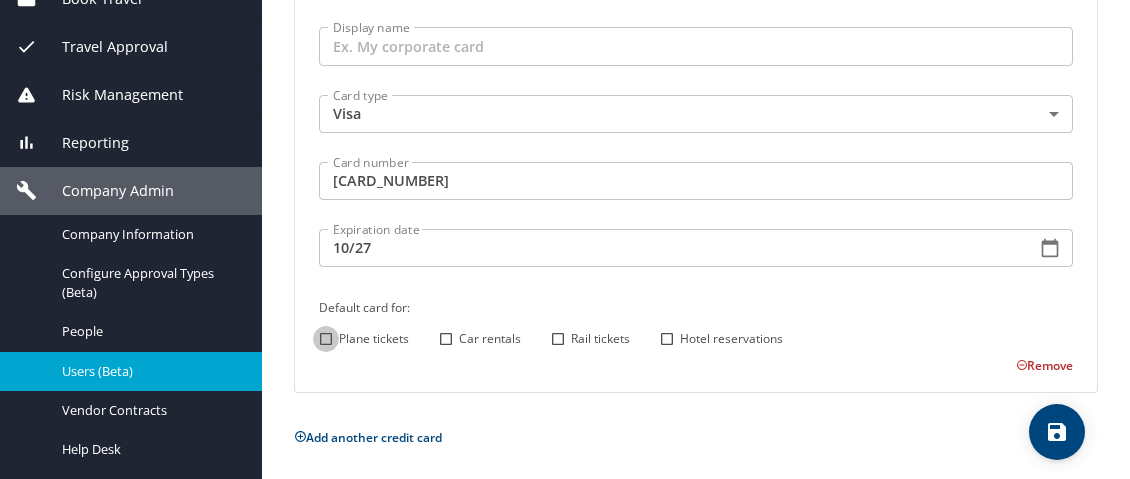 drag, startPoint x: 321, startPoint y: 335, endPoint x: 397, endPoint y: 333, distance: 76.02631 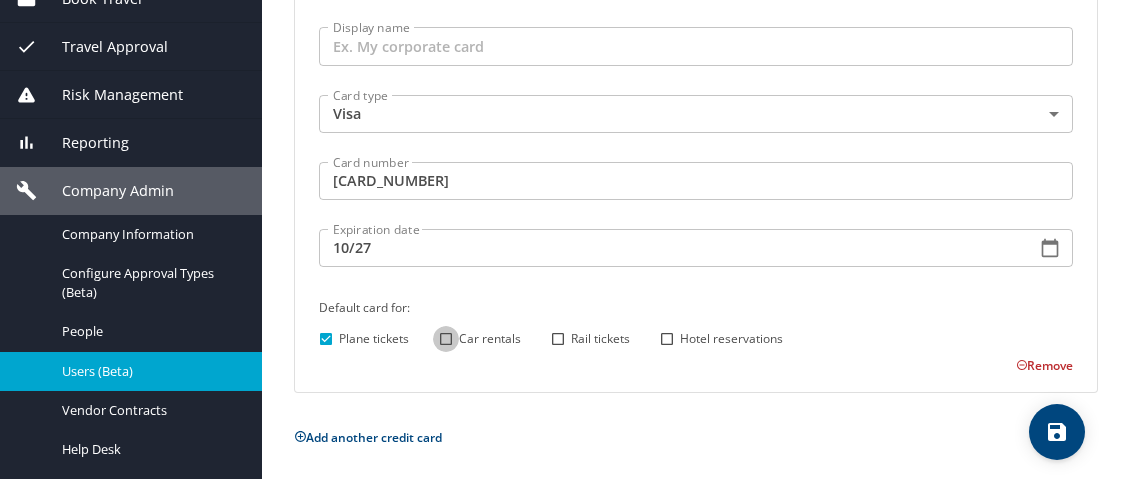 click on "Car rentals" at bounding box center [446, 339] 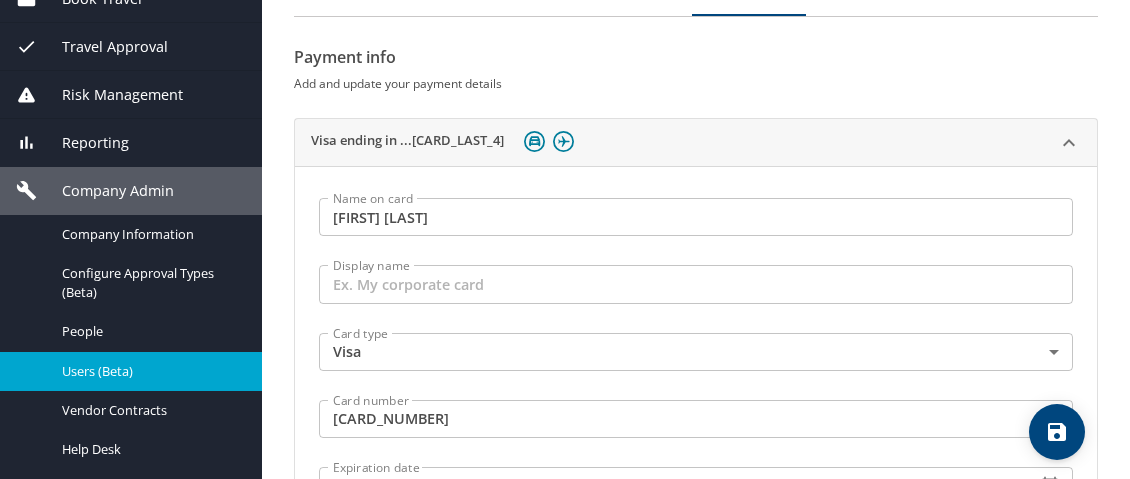 scroll, scrollTop: 100, scrollLeft: 0, axis: vertical 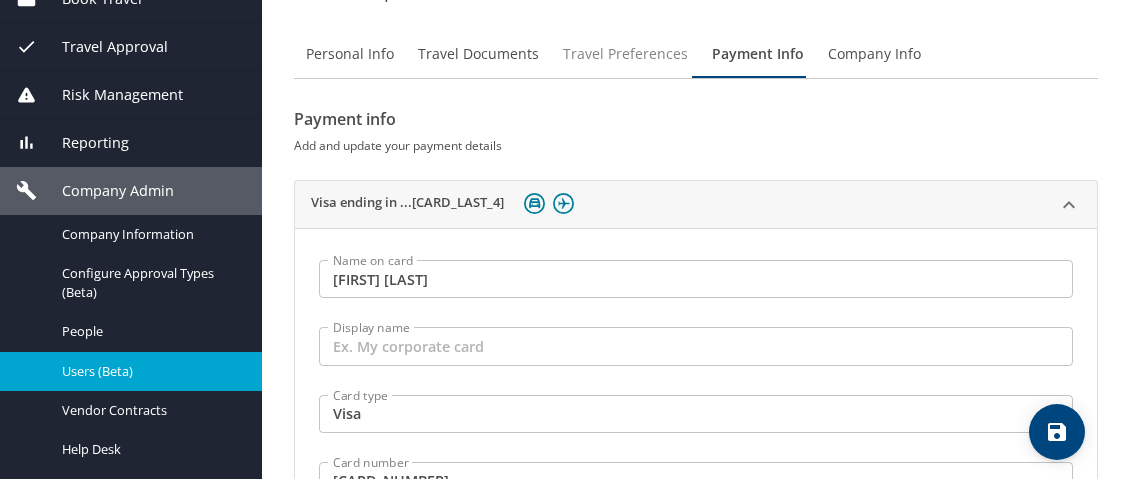 click on "Travel Preferences" at bounding box center (625, 54) 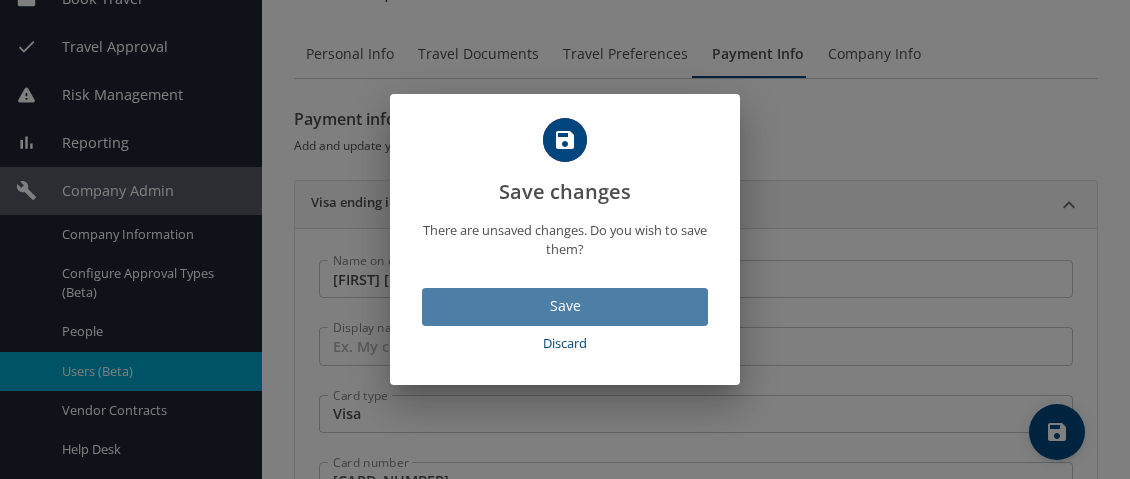 click on "Save" at bounding box center [565, 306] 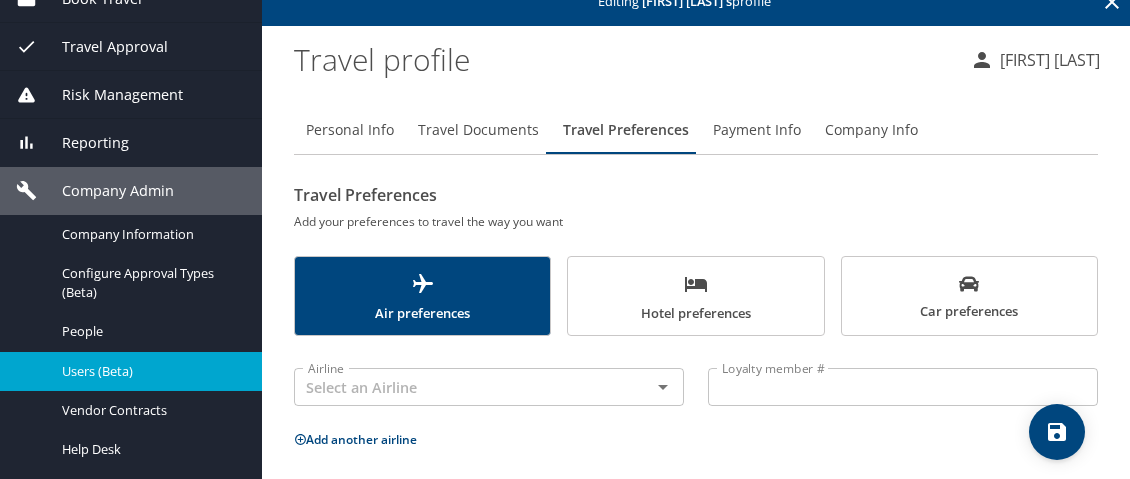 scroll, scrollTop: 0, scrollLeft: 0, axis: both 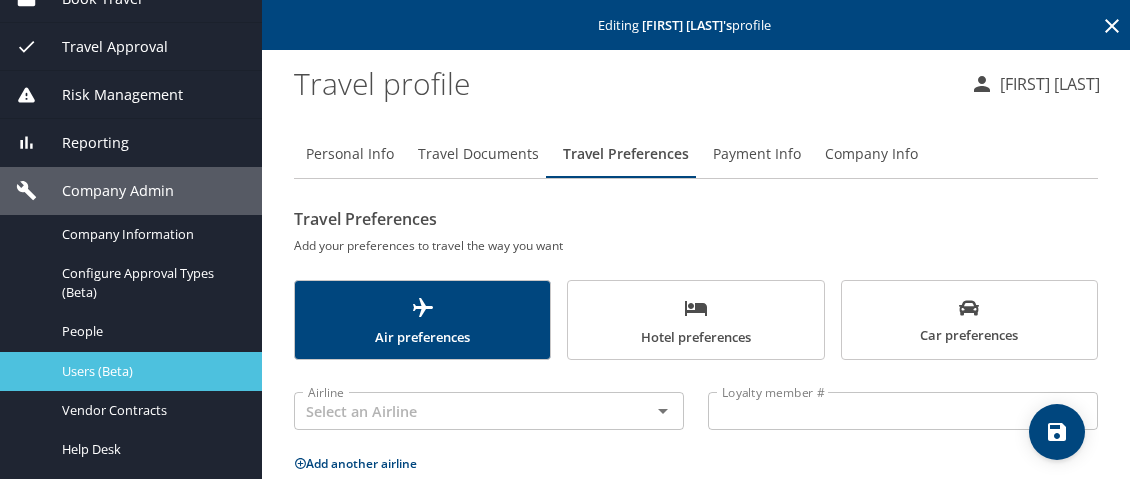 click on "Users (Beta)" at bounding box center (150, 371) 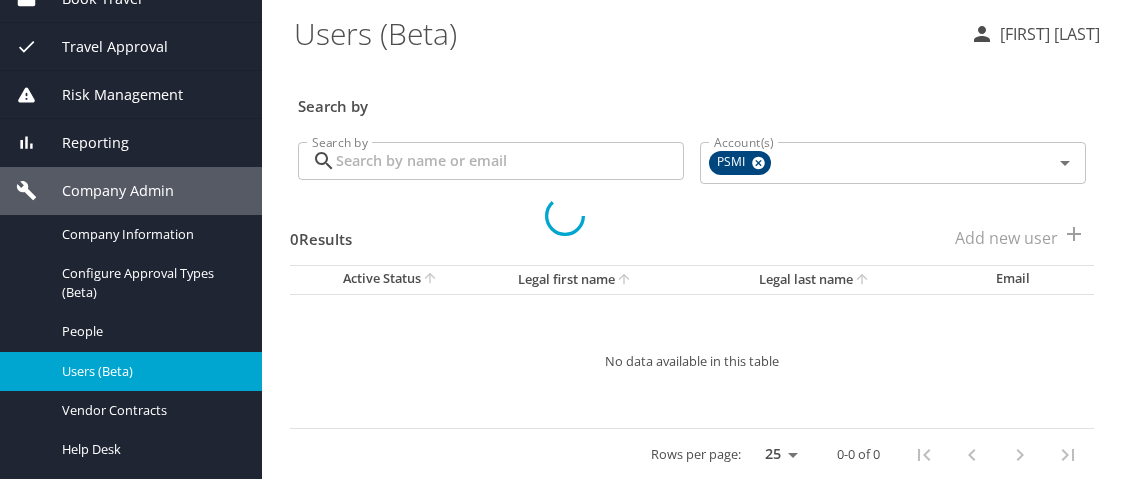 scroll, scrollTop: 0, scrollLeft: 0, axis: both 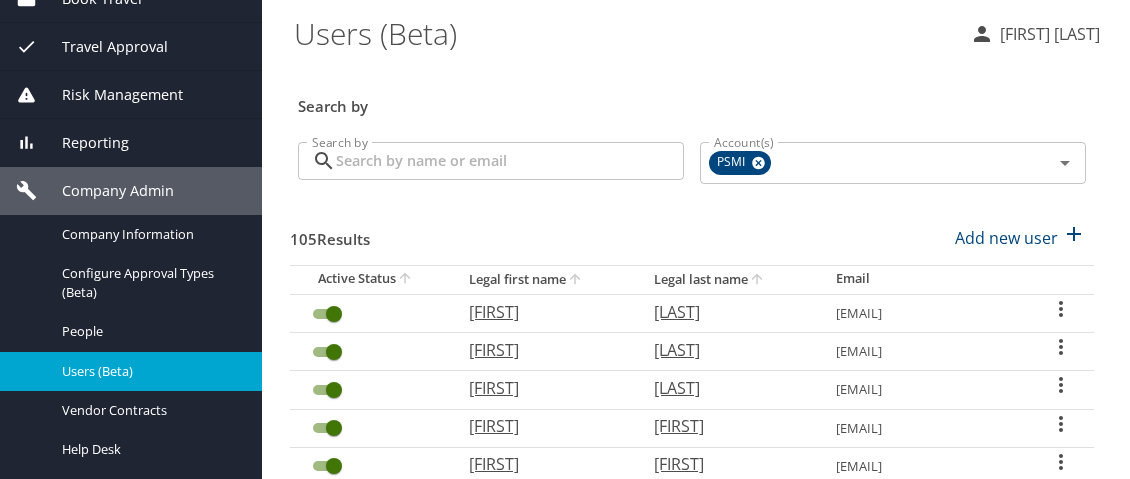 drag, startPoint x: 534, startPoint y: 163, endPoint x: 524, endPoint y: 159, distance: 10.770329 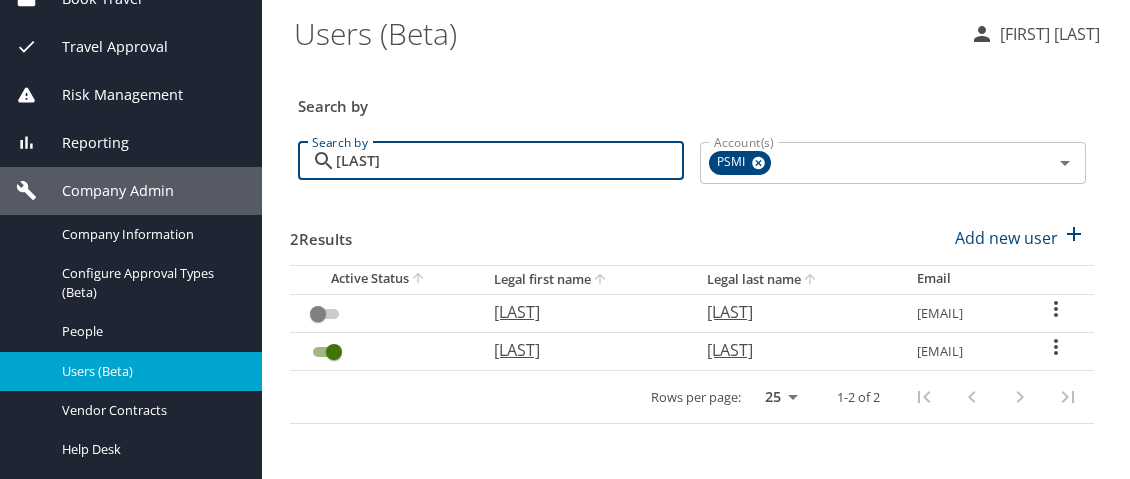 type on "[LAST]" 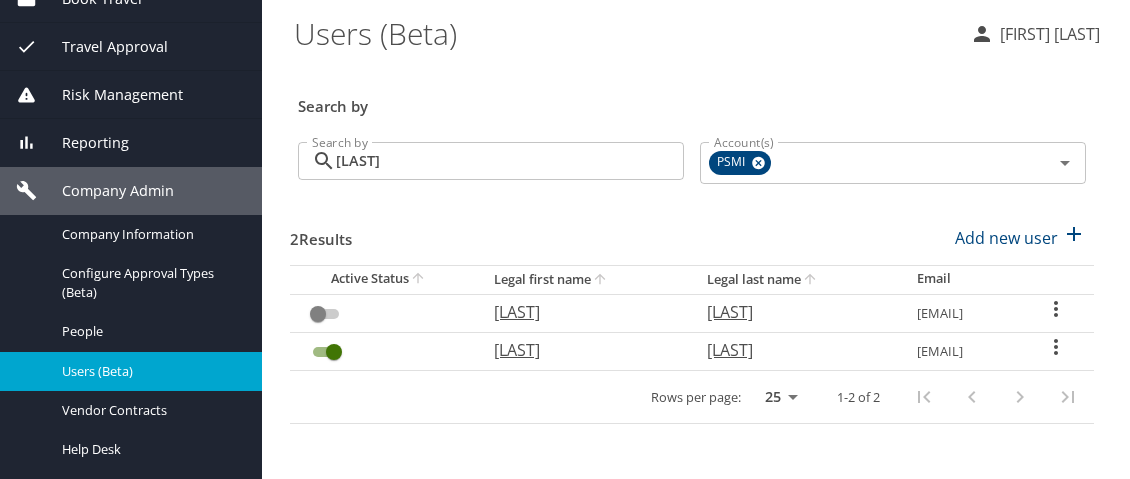 click on "[LAST]" at bounding box center [792, 350] 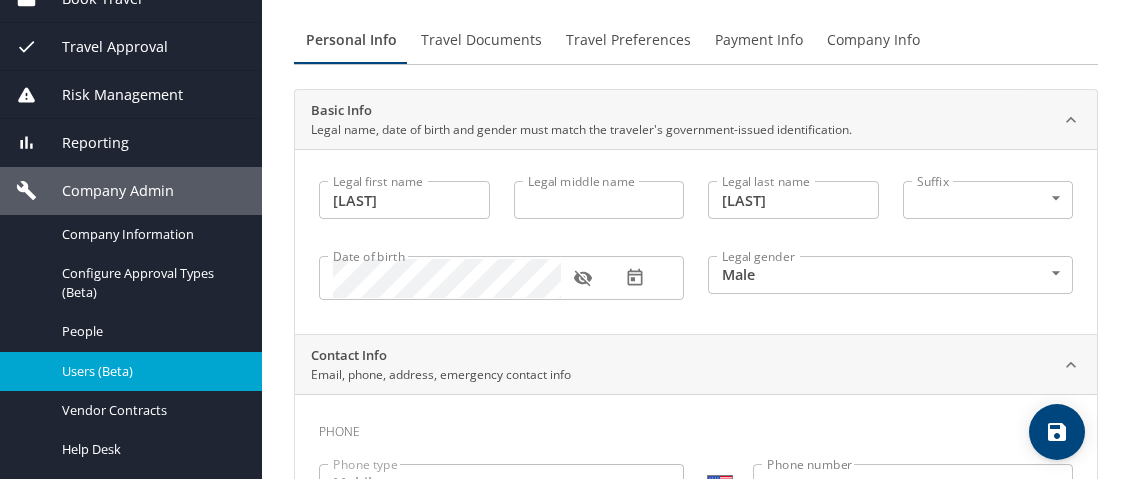scroll, scrollTop: 0, scrollLeft: 0, axis: both 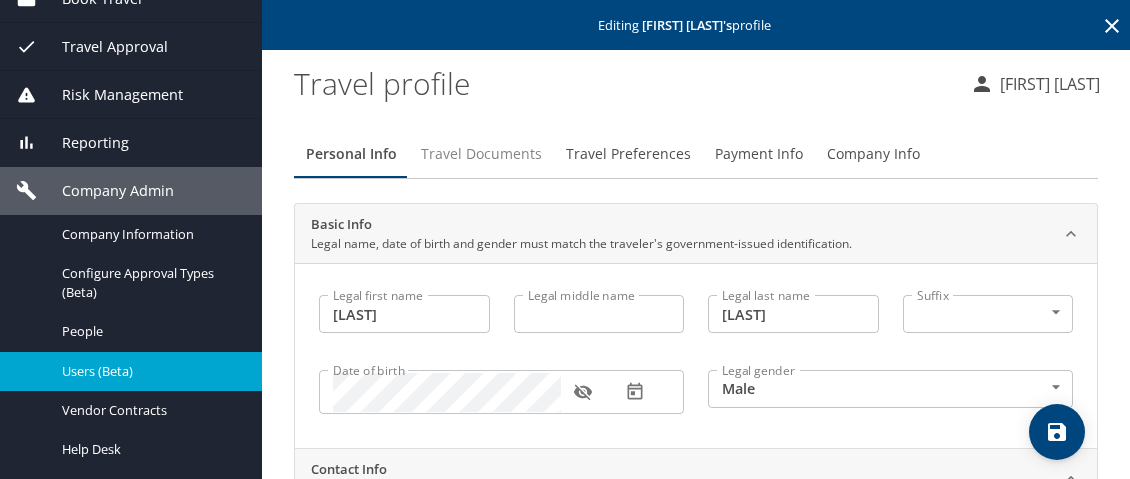 click on "Travel Documents" at bounding box center (481, 154) 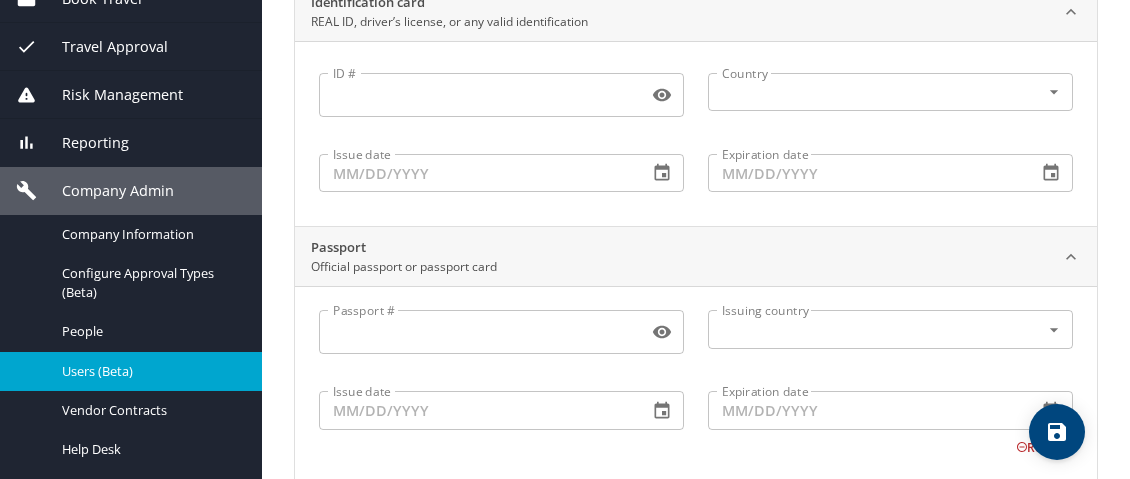 scroll, scrollTop: 0, scrollLeft: 0, axis: both 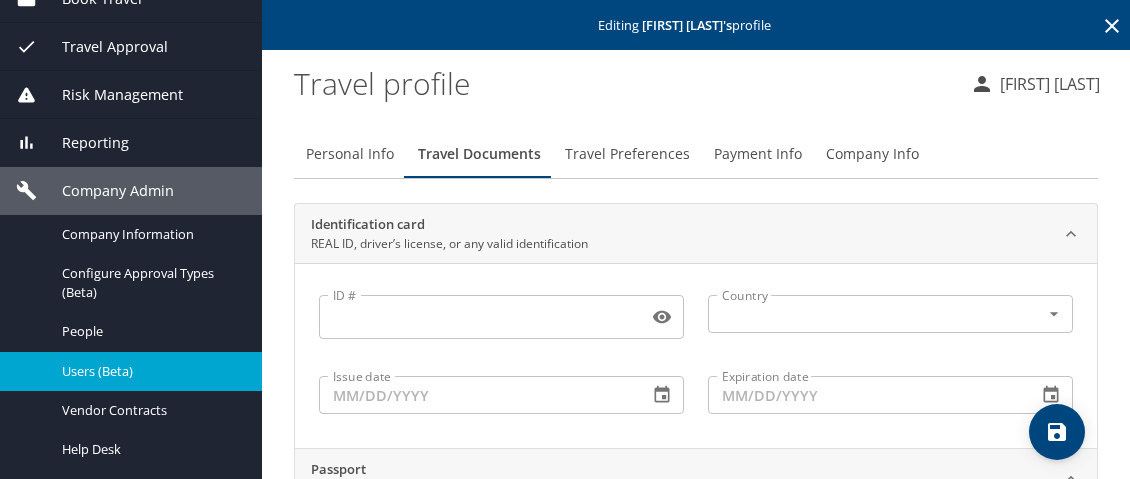 click on "Travel Preferences" at bounding box center [627, 154] 